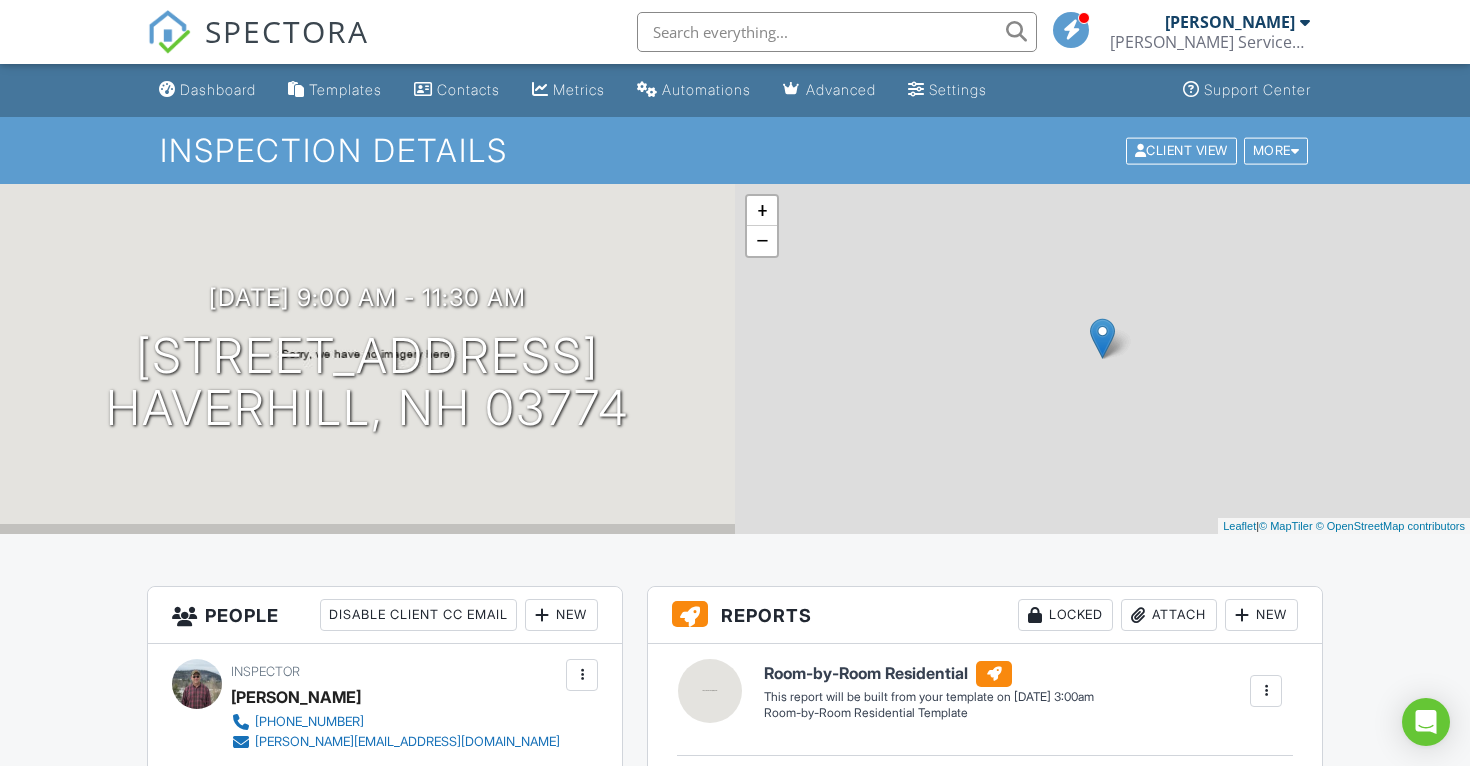 scroll, scrollTop: 0, scrollLeft: 0, axis: both 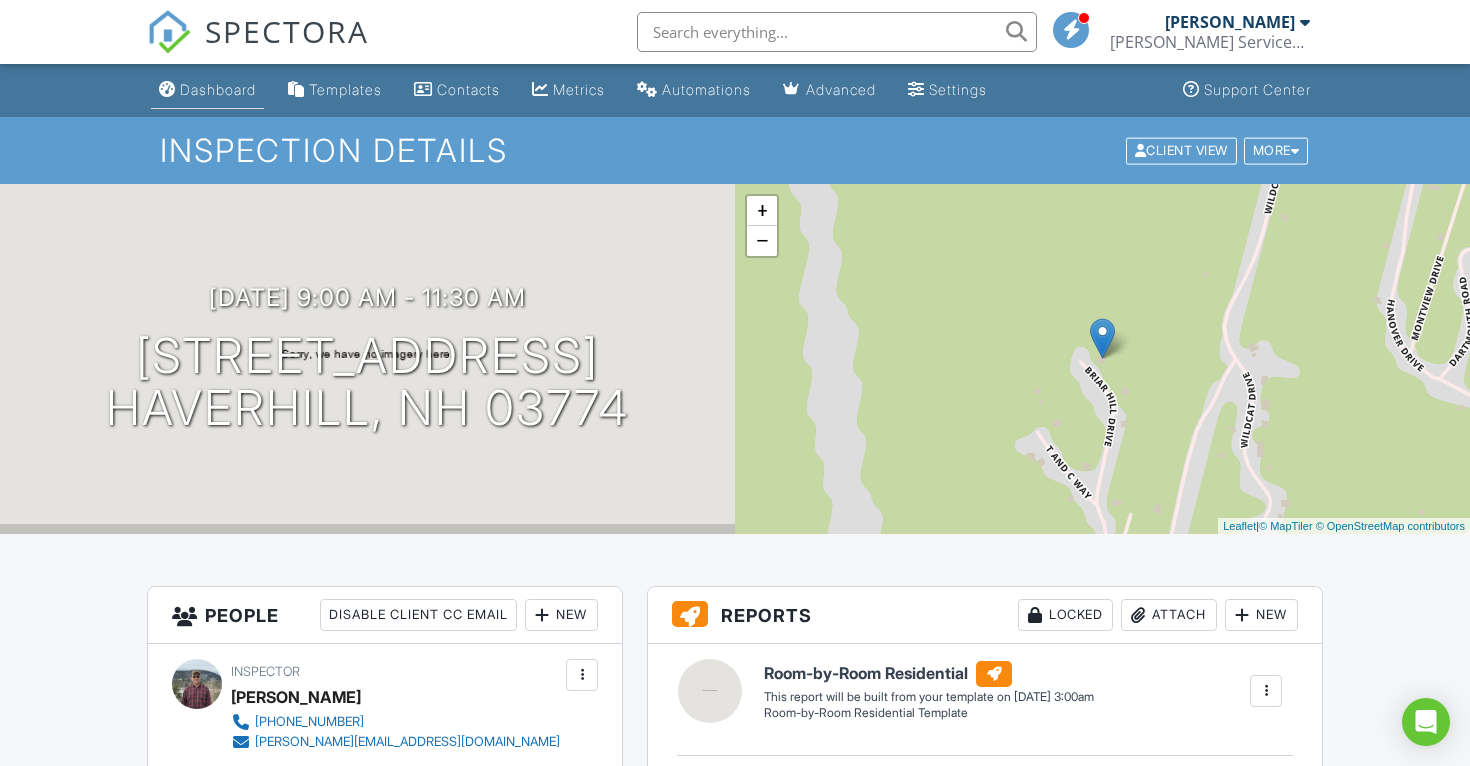 click on "Dashboard" at bounding box center [218, 89] 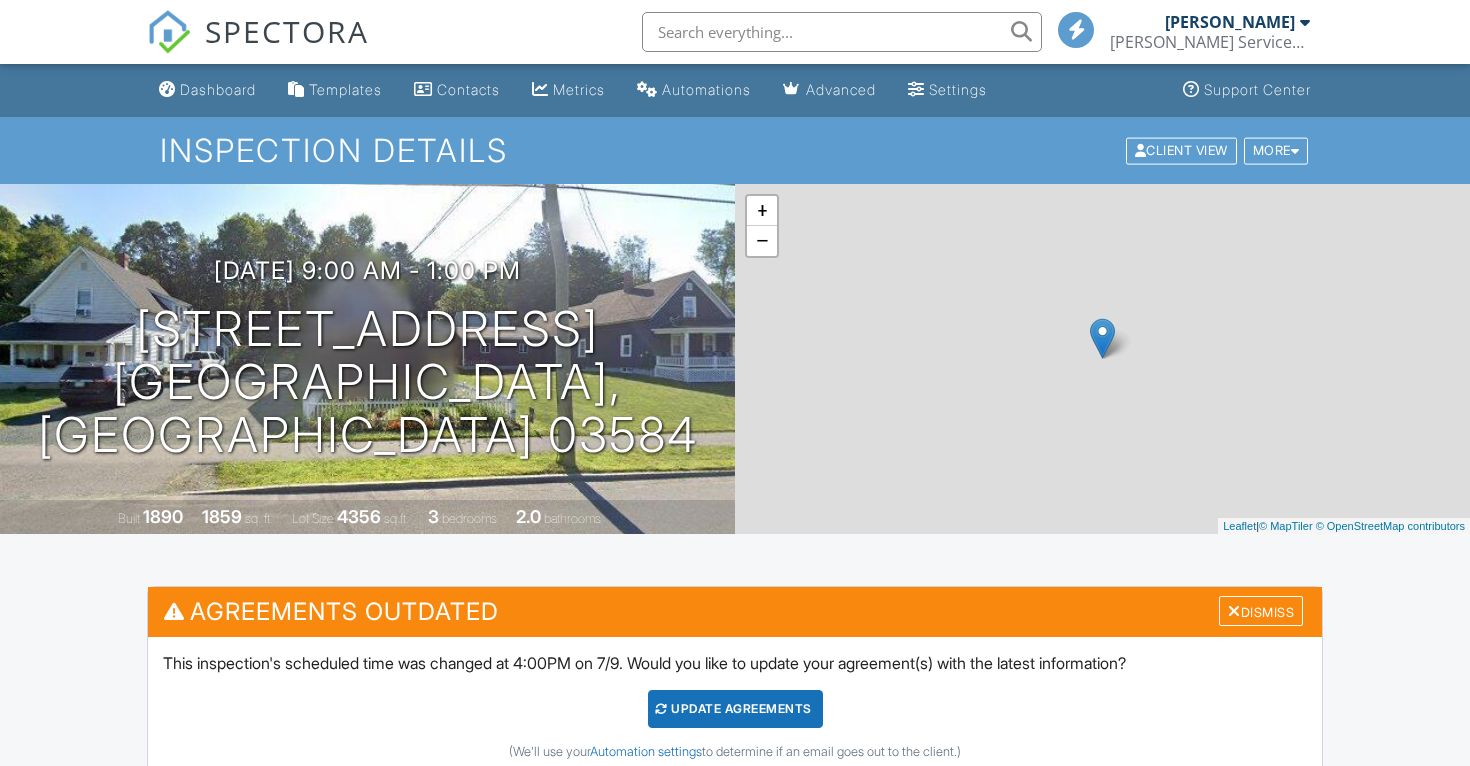 scroll, scrollTop: 0, scrollLeft: 0, axis: both 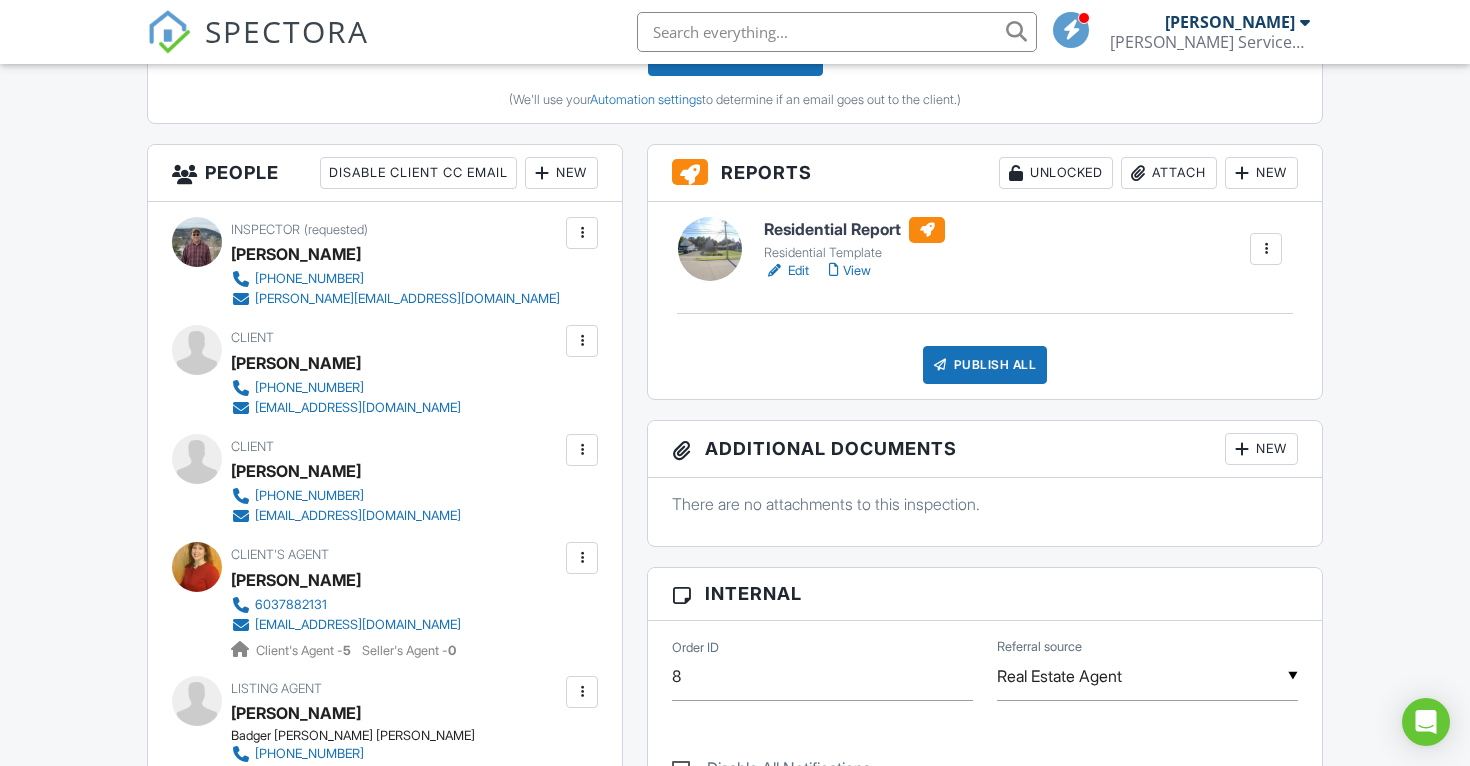 click on "Edit" at bounding box center (786, 271) 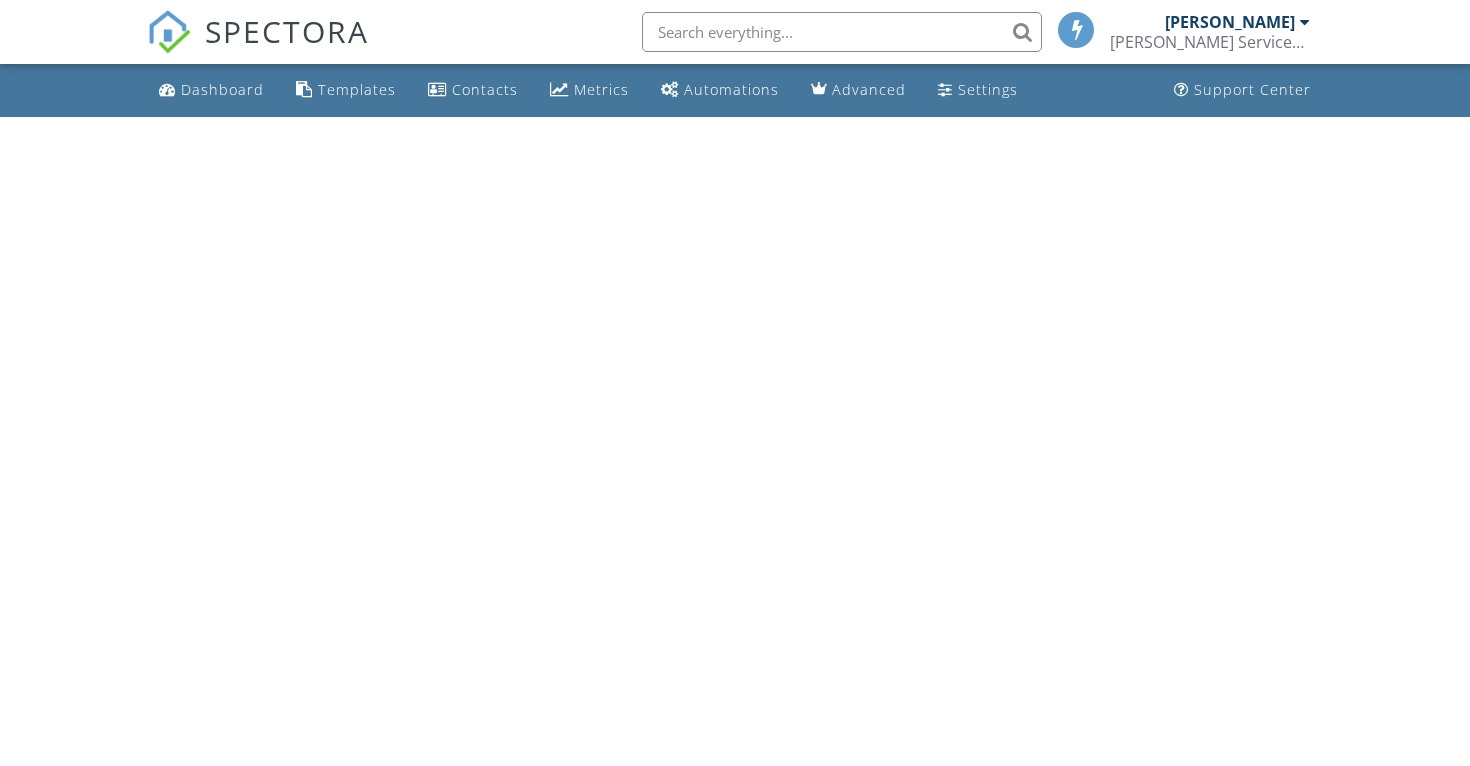 scroll, scrollTop: 0, scrollLeft: 0, axis: both 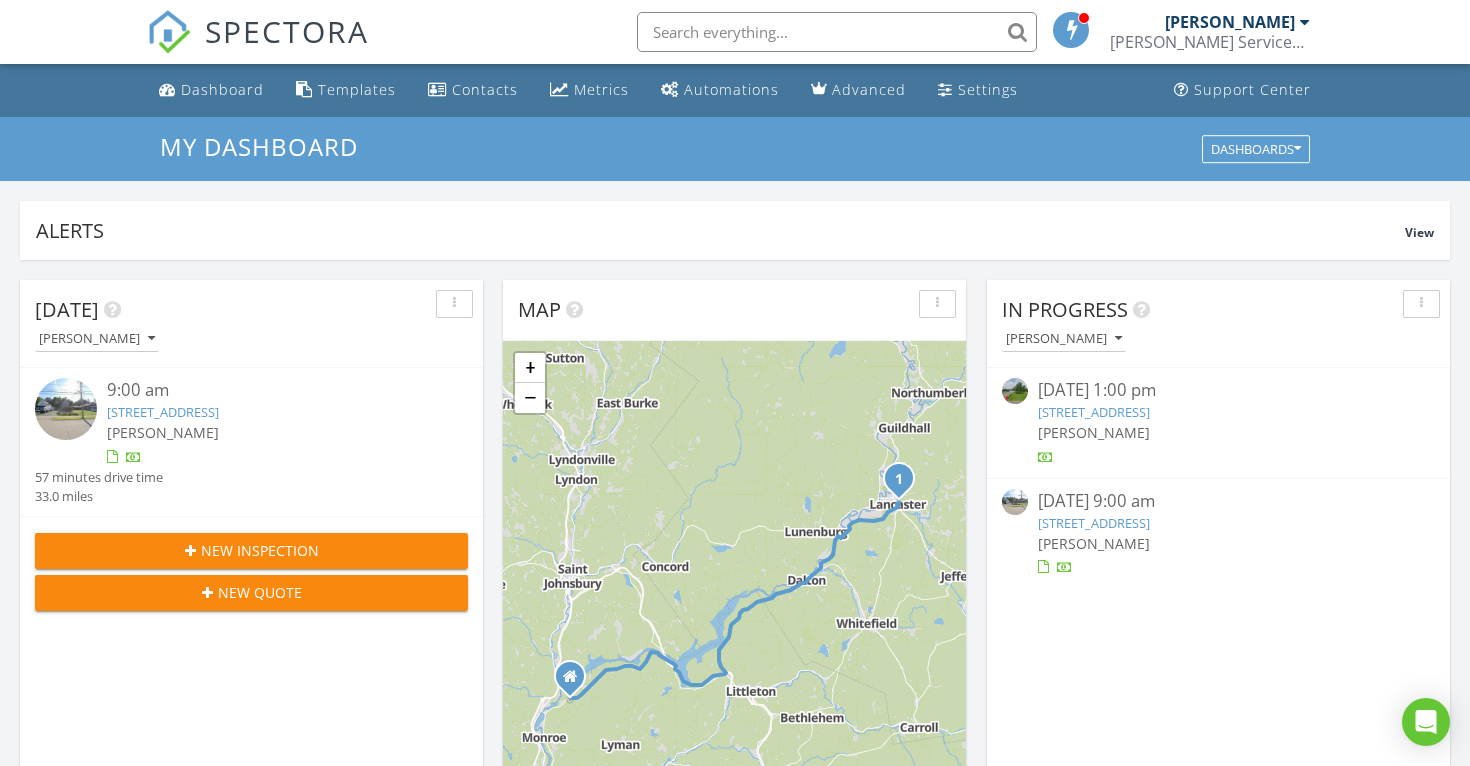 click on "53 Summer St, Lancaster, NH 03584" at bounding box center (1094, 523) 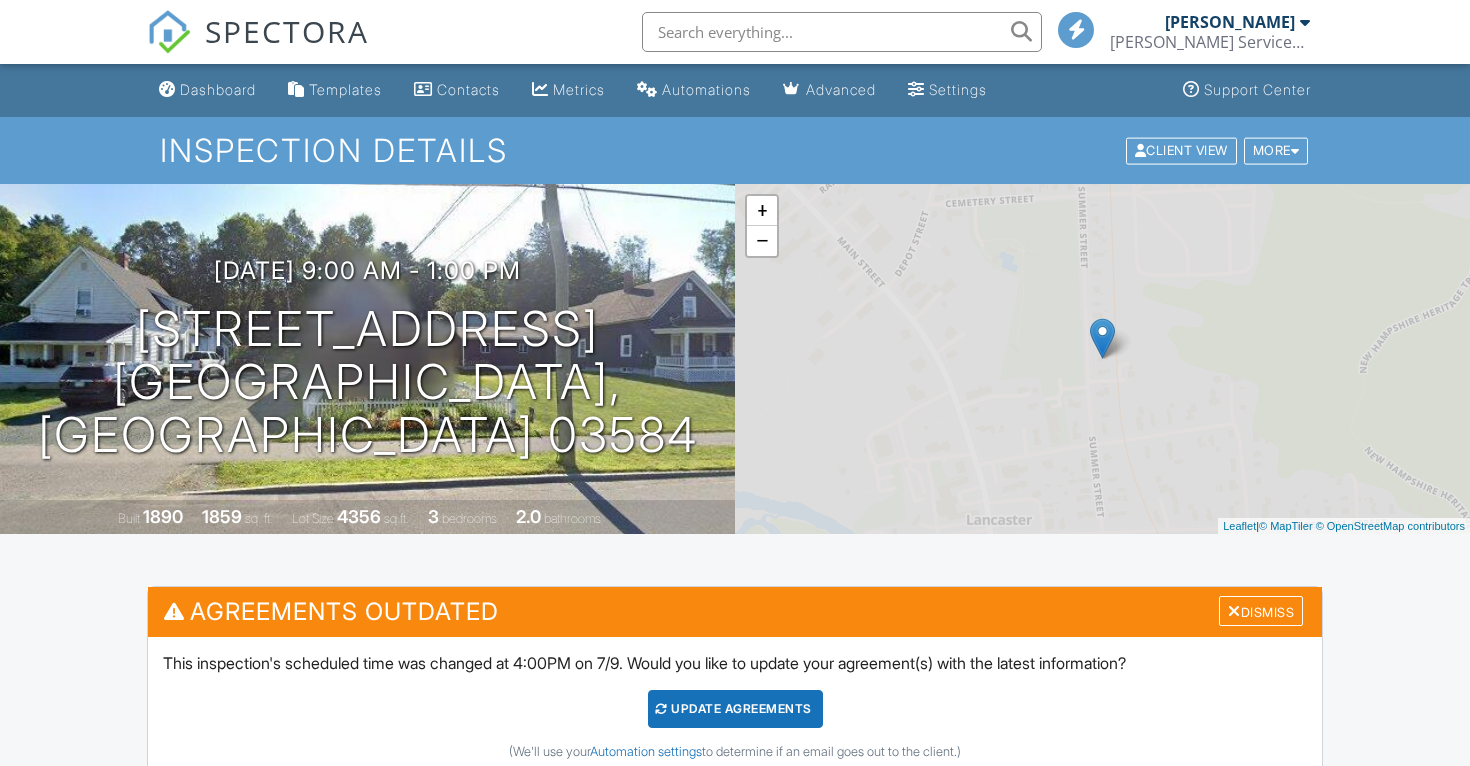 scroll, scrollTop: 0, scrollLeft: 0, axis: both 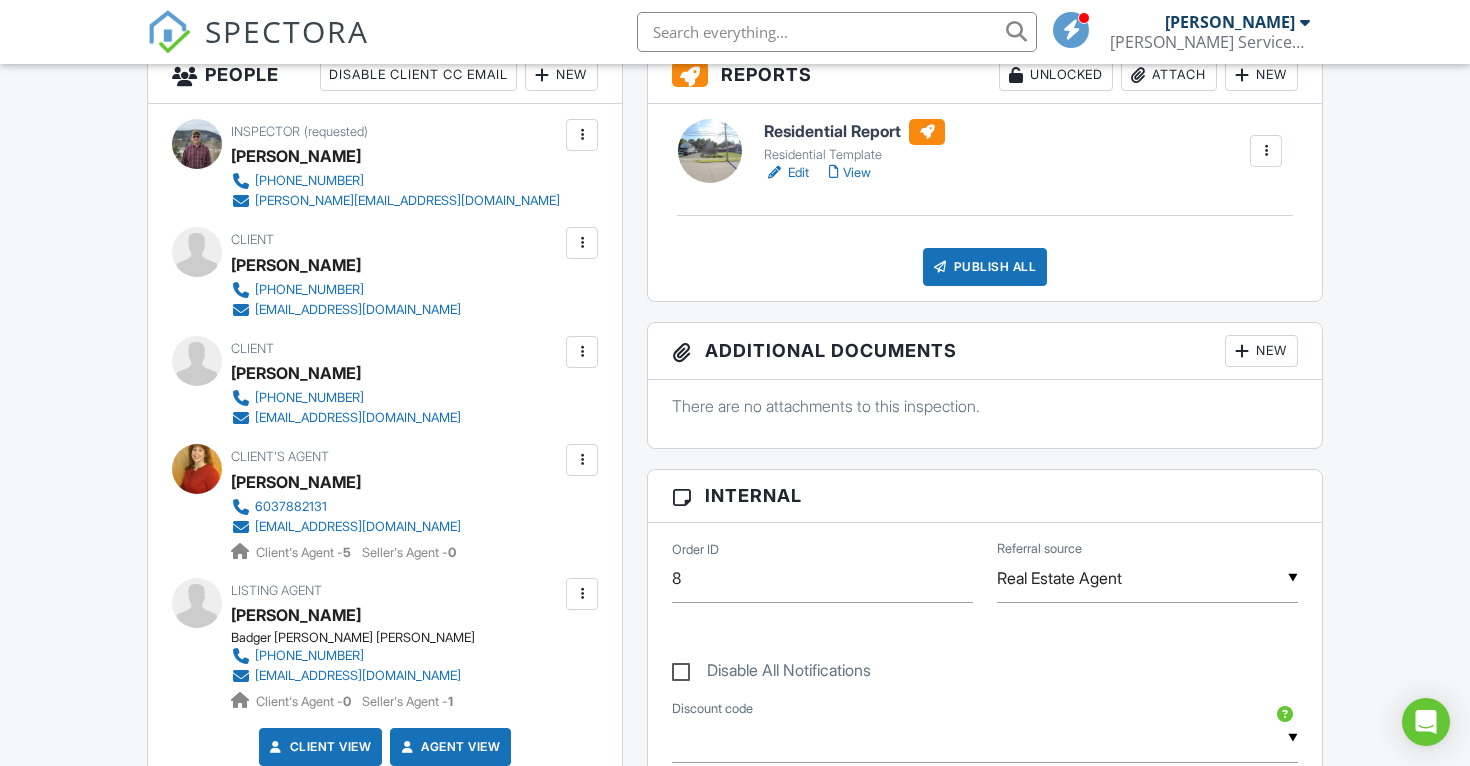 click on "Edit" at bounding box center (786, 173) 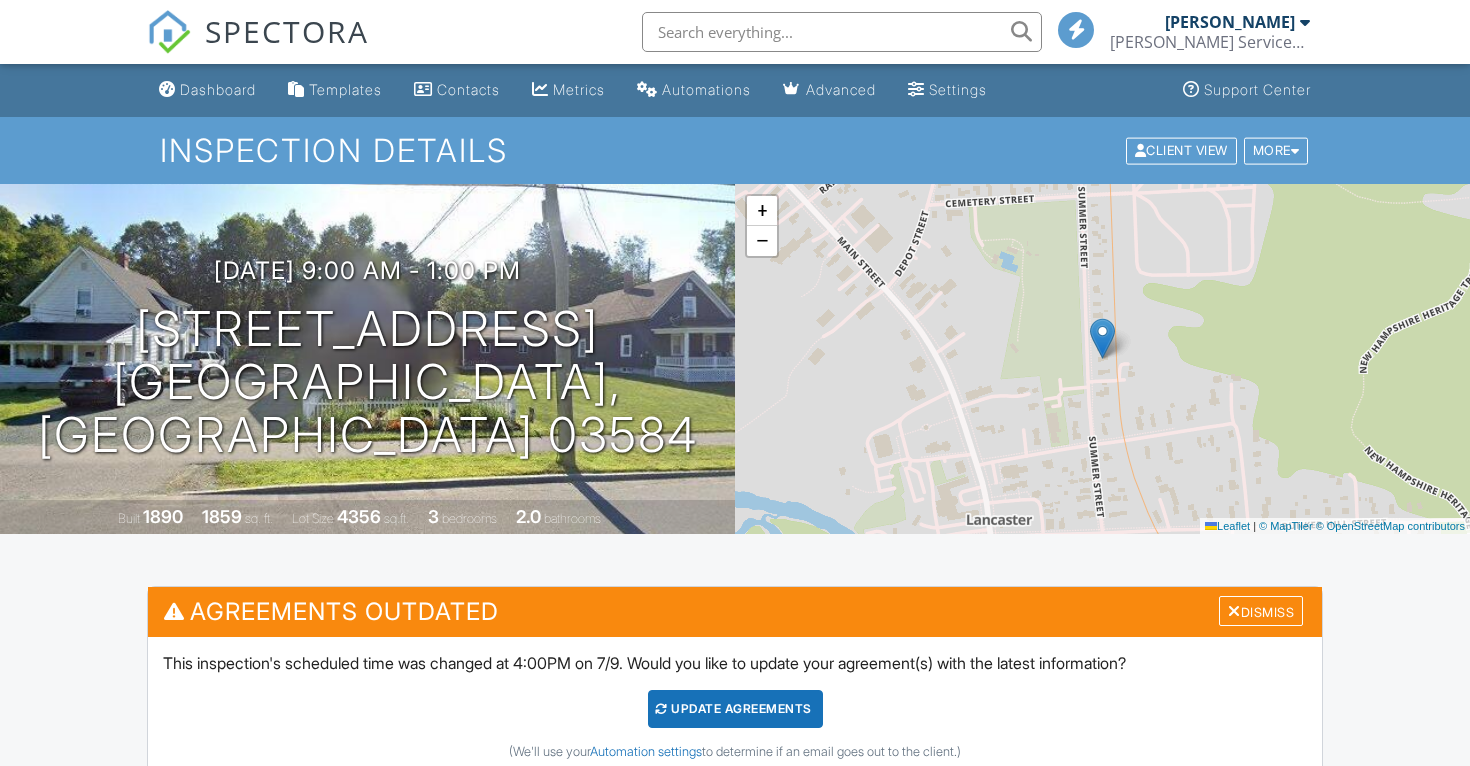 scroll, scrollTop: 0, scrollLeft: 0, axis: both 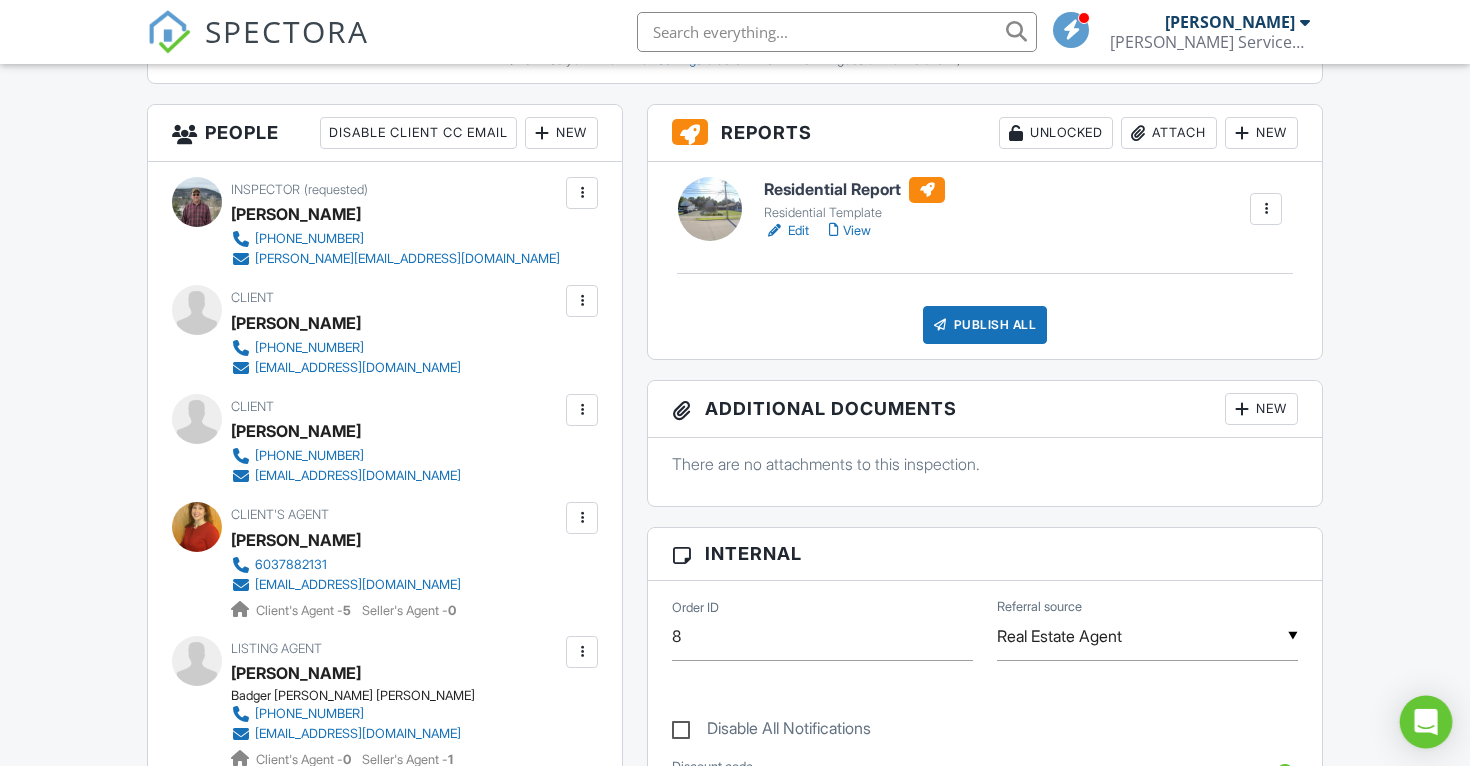 click 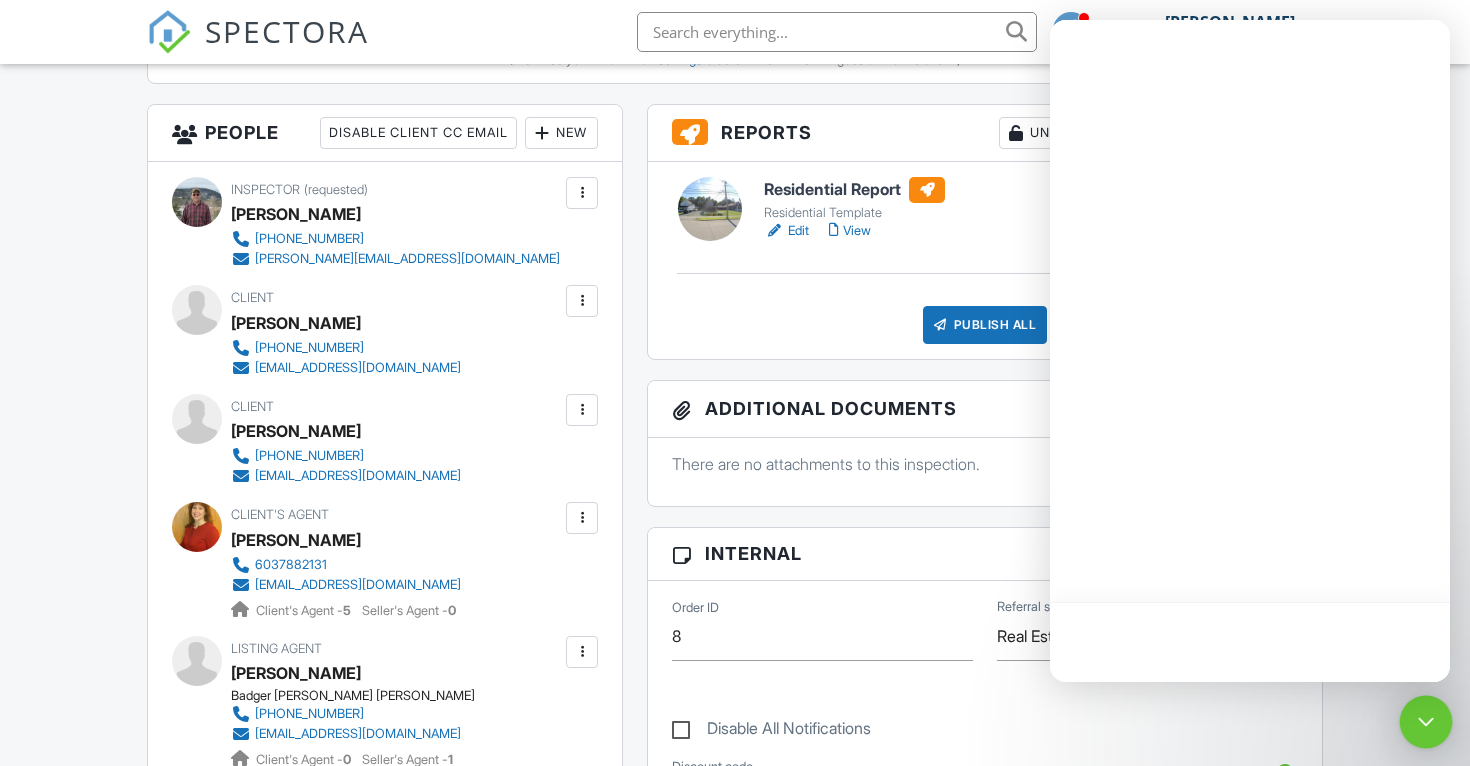 scroll, scrollTop: 0, scrollLeft: 0, axis: both 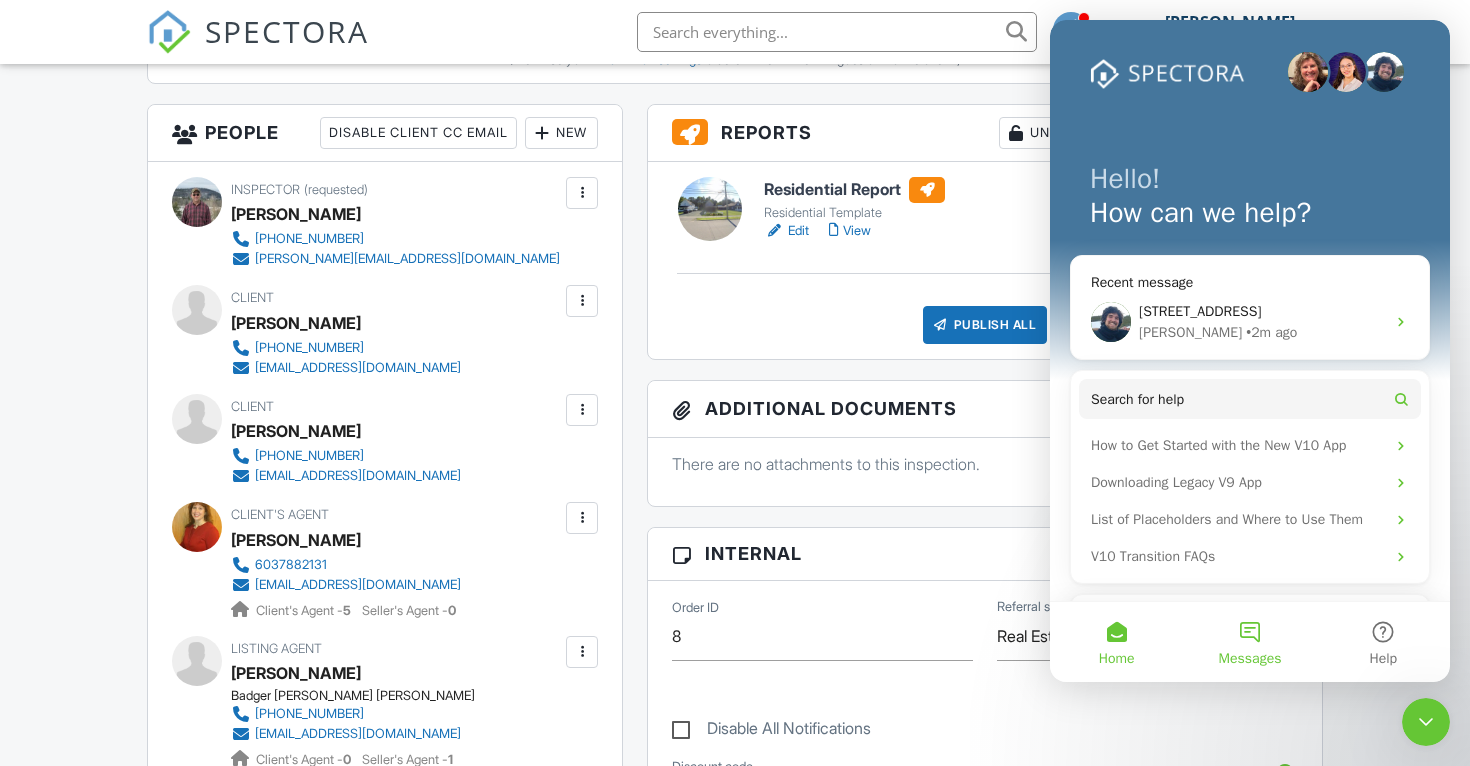 click on "Messages" at bounding box center [1250, 659] 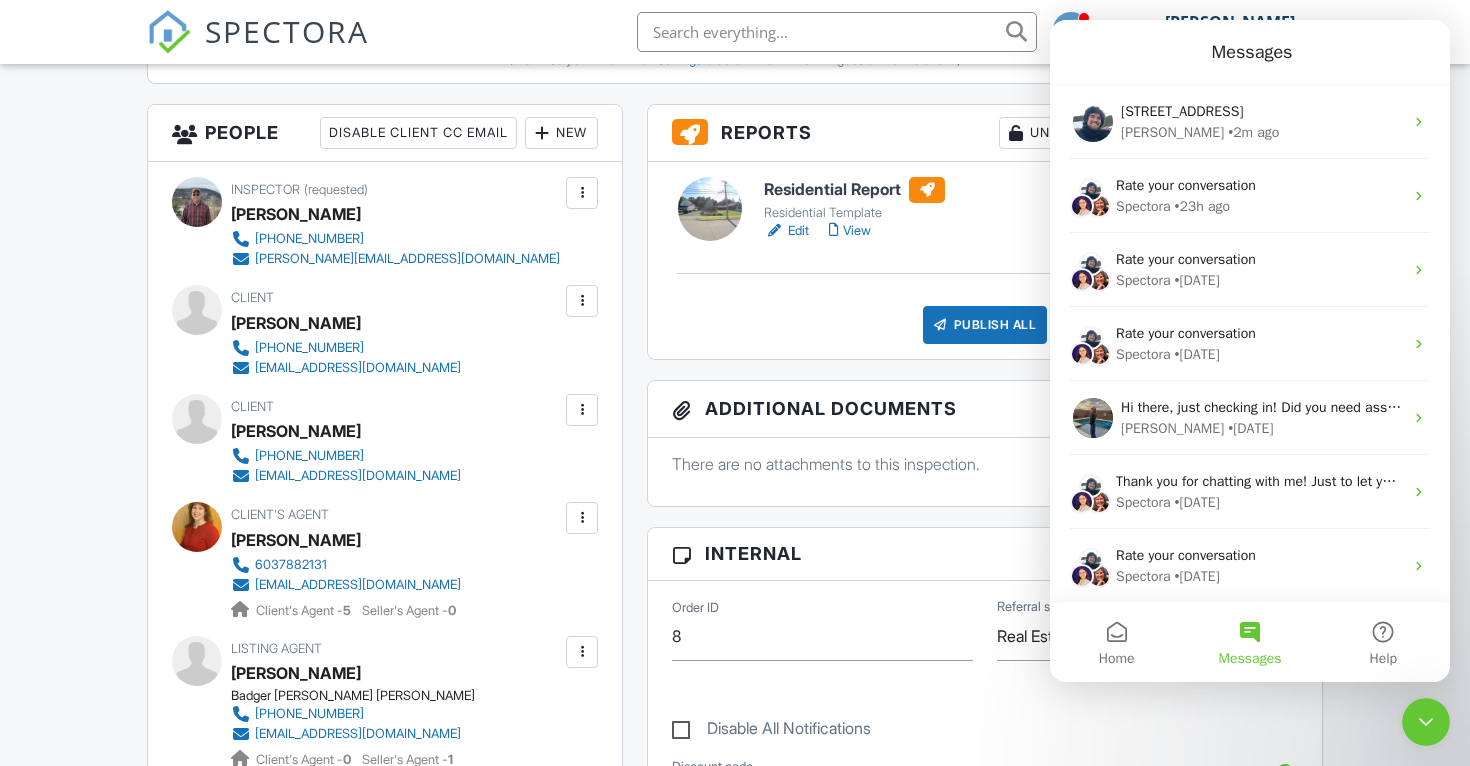 click on "View" at bounding box center [850, 231] 